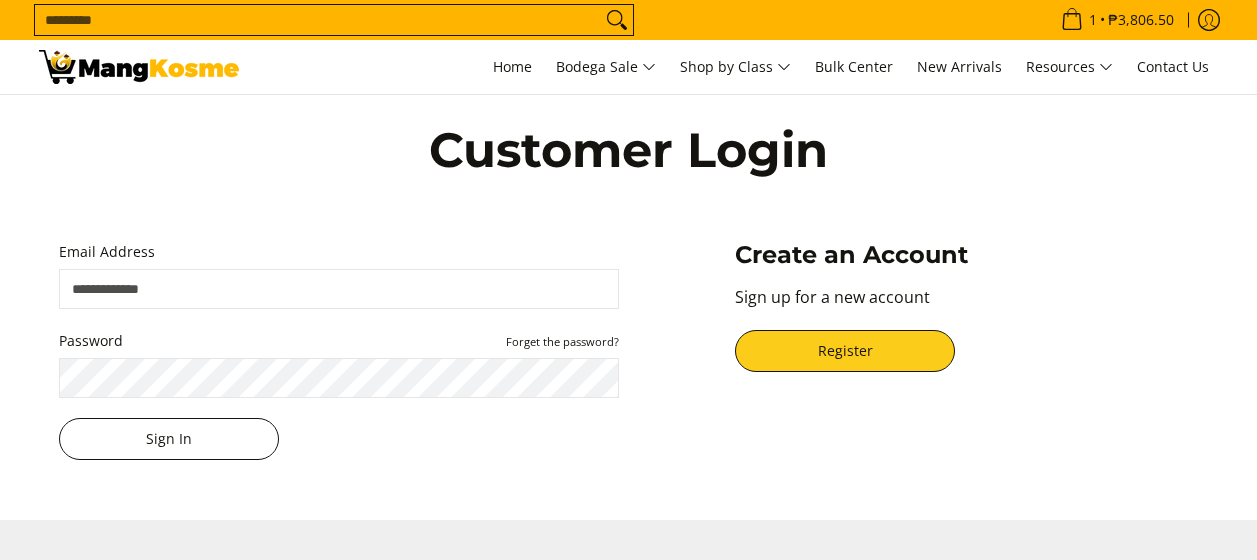 type on "**********" 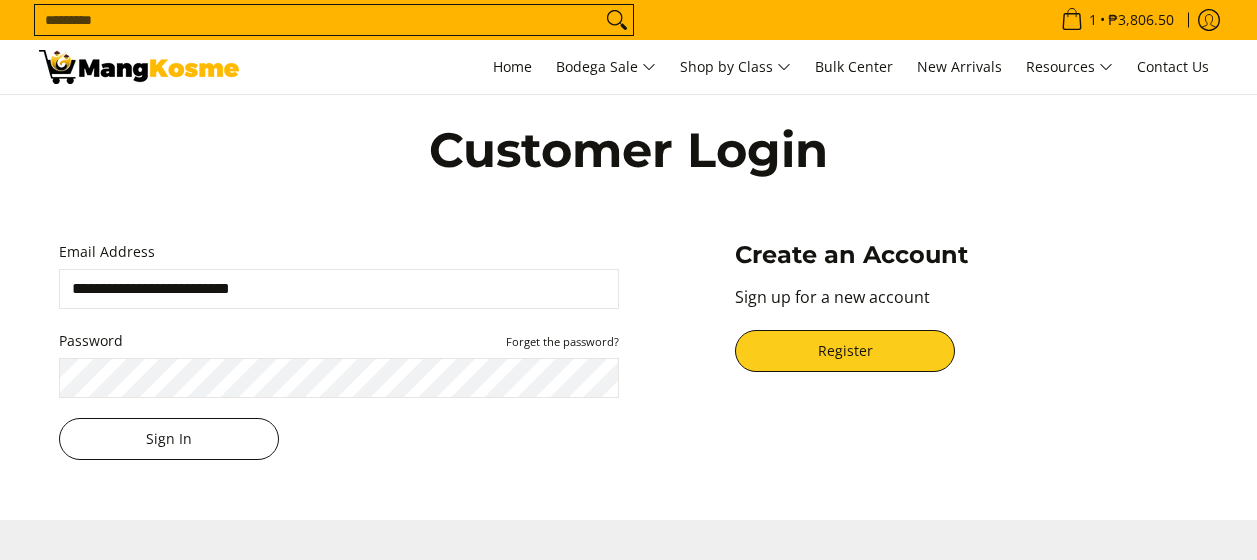 click on "Sign In" at bounding box center (169, 439) 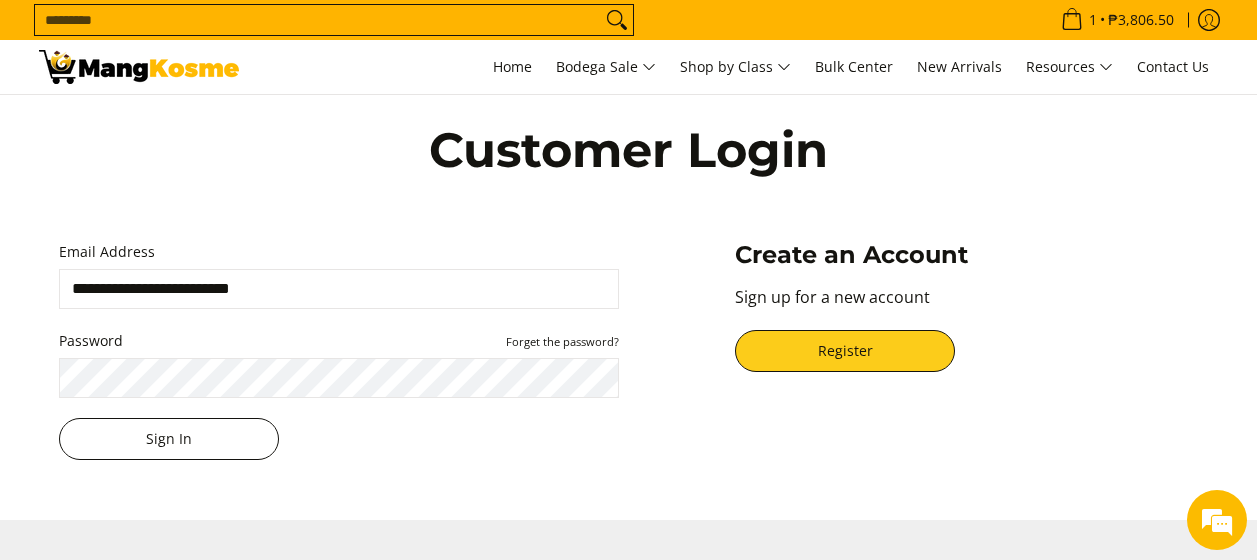 scroll, scrollTop: 0, scrollLeft: 0, axis: both 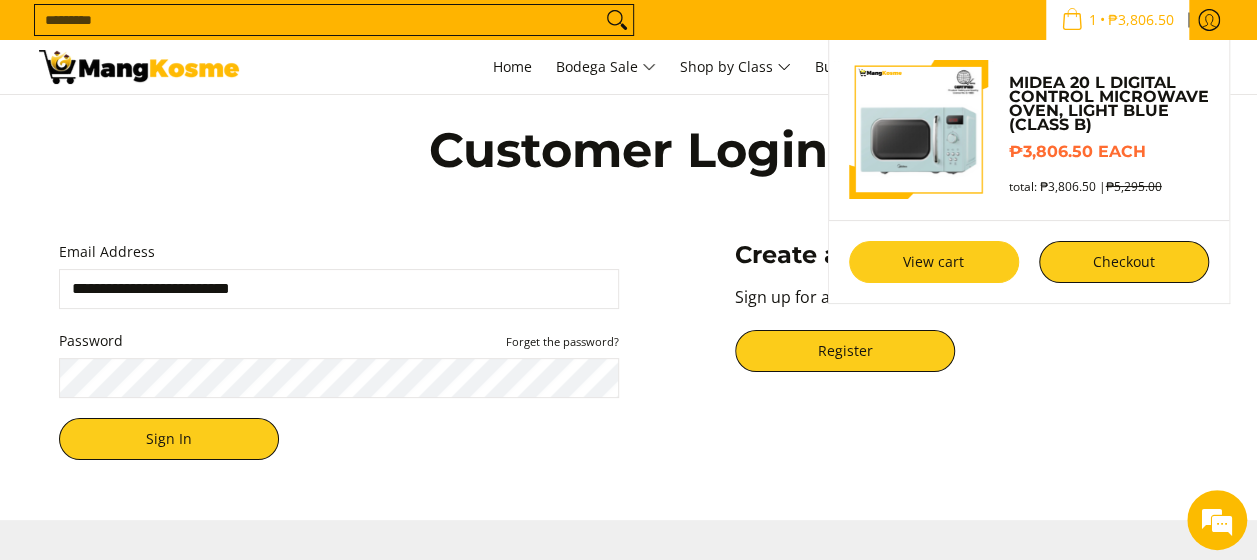 click on "View cart" at bounding box center (934, 262) 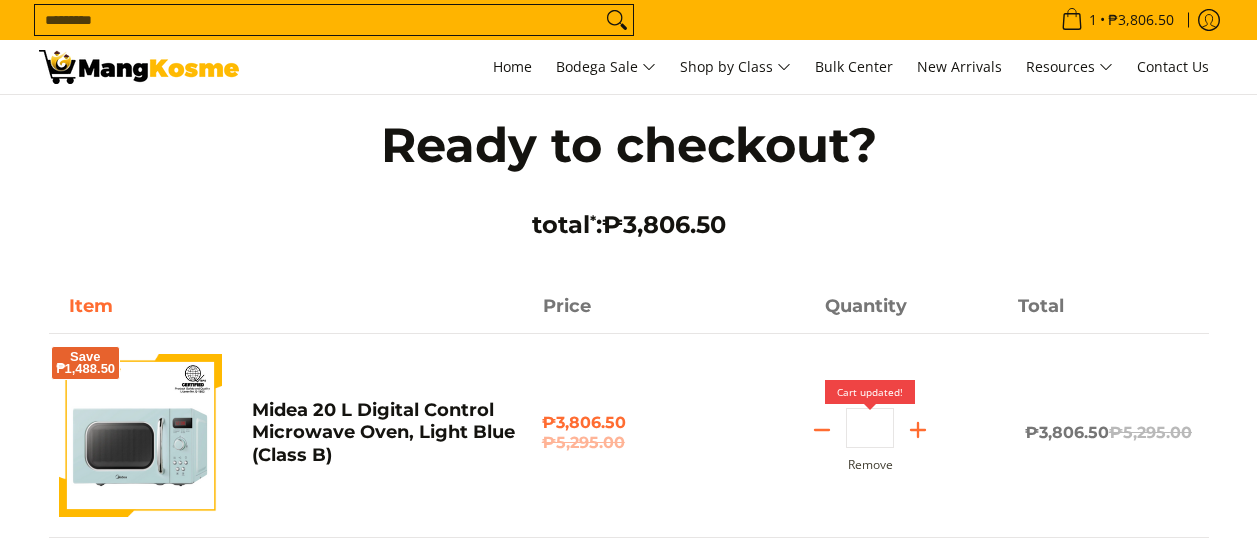 scroll, scrollTop: 0, scrollLeft: 0, axis: both 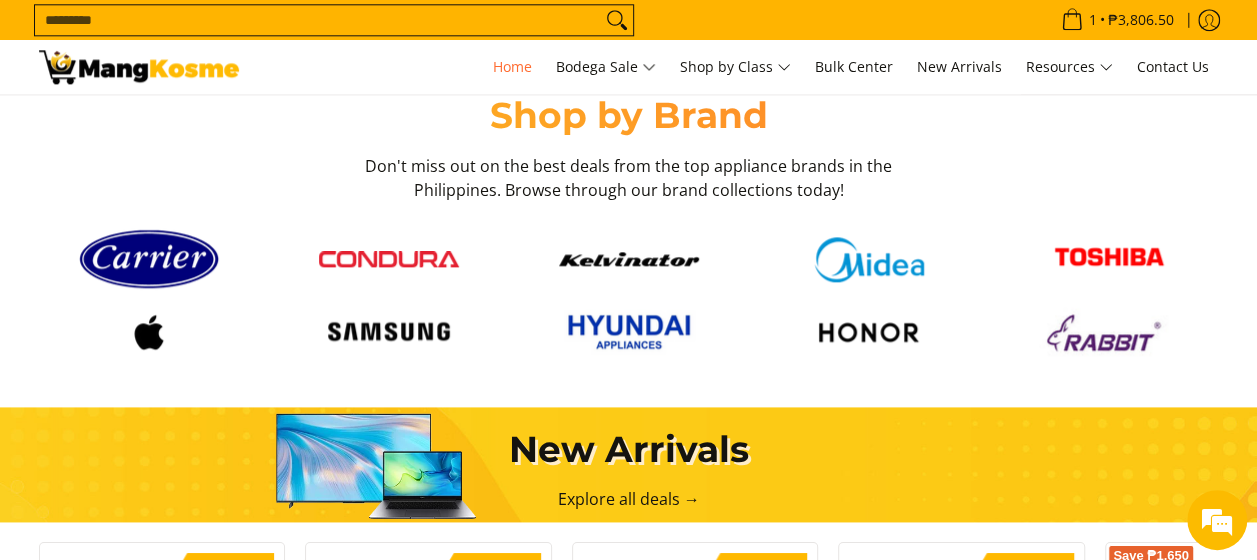 click on "Search..." at bounding box center (318, 20) 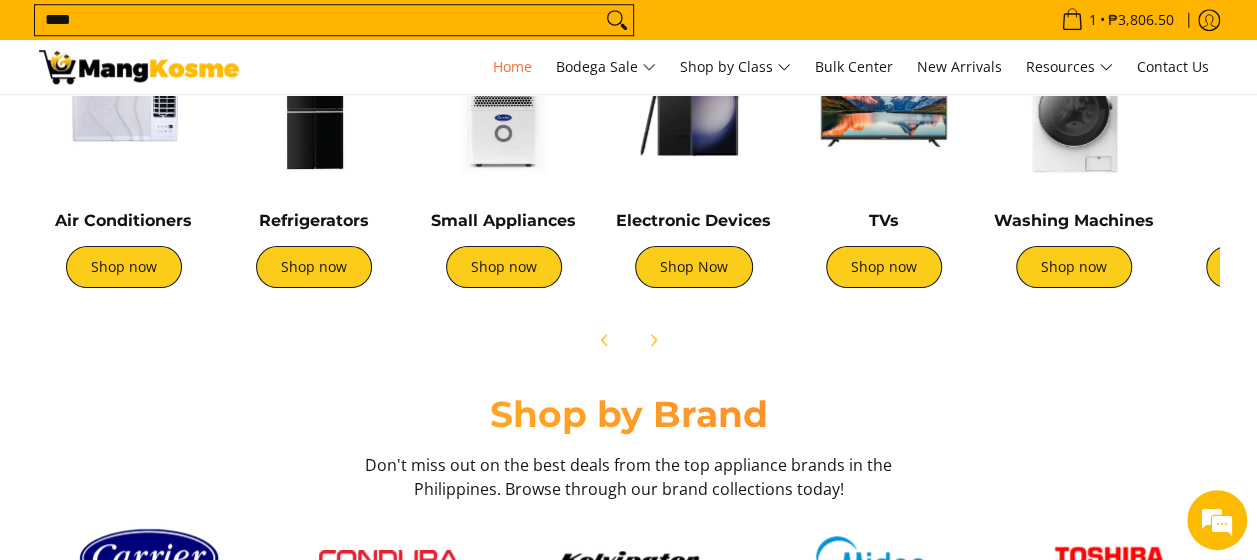 scroll, scrollTop: 846, scrollLeft: 0, axis: vertical 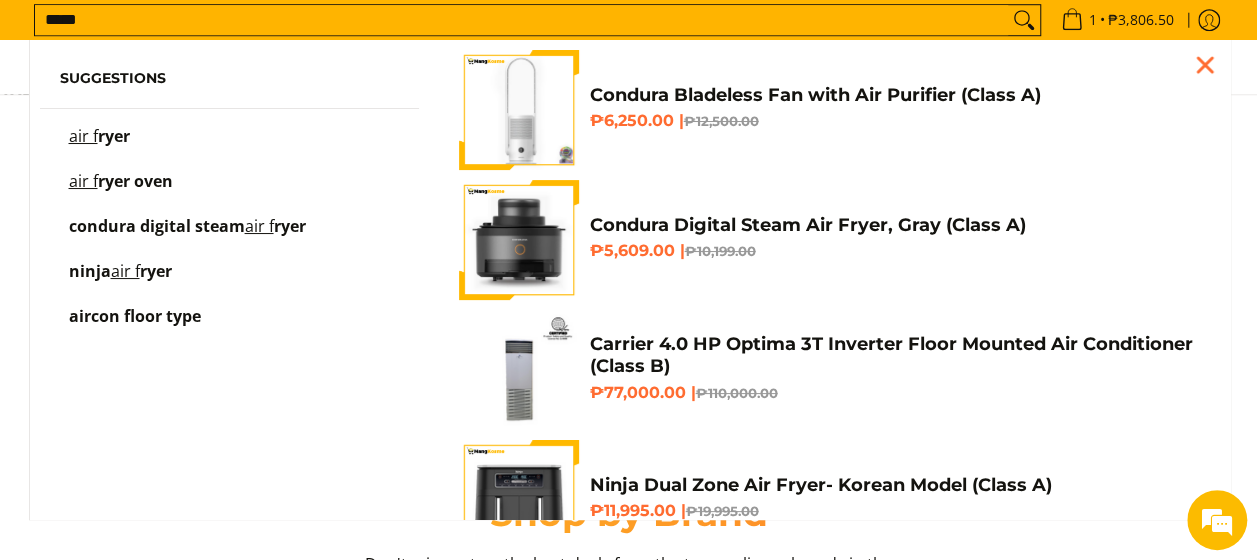 type on "*****" 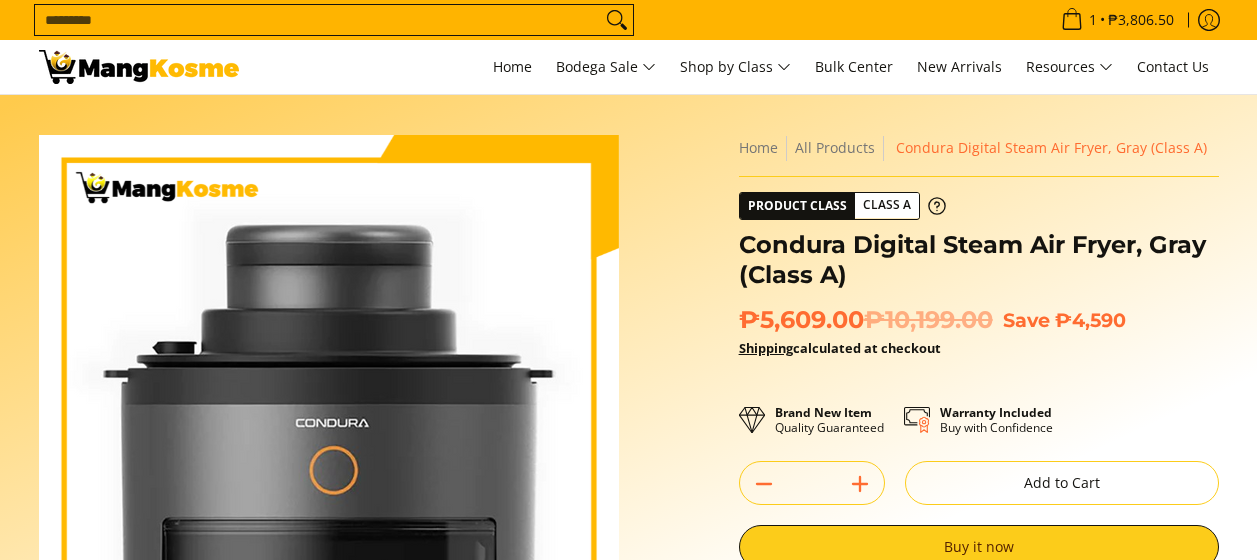 scroll, scrollTop: 0, scrollLeft: 0, axis: both 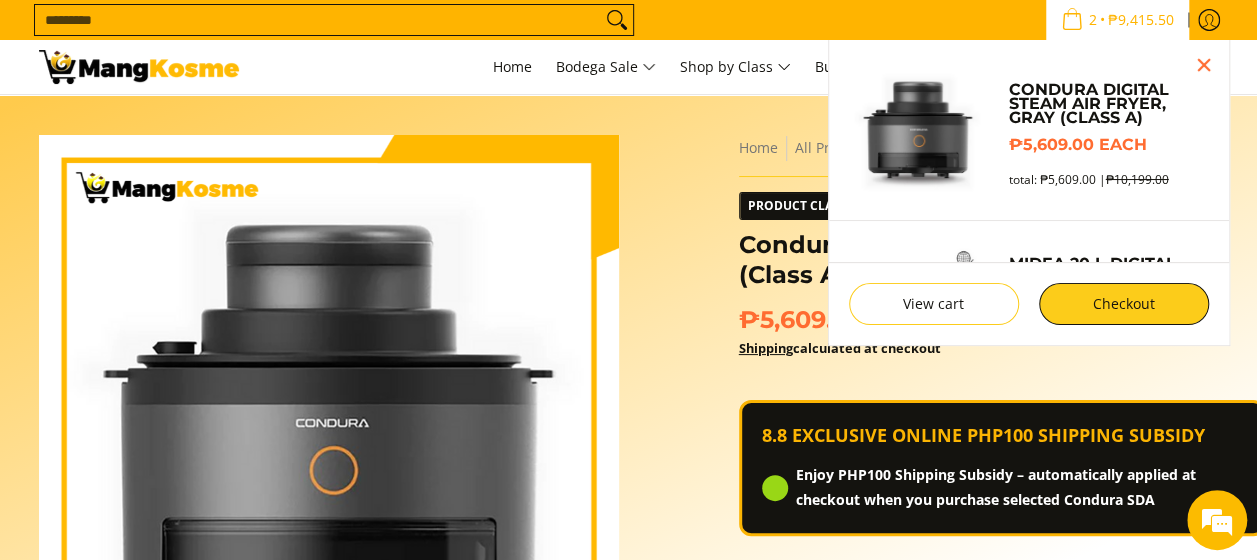 click 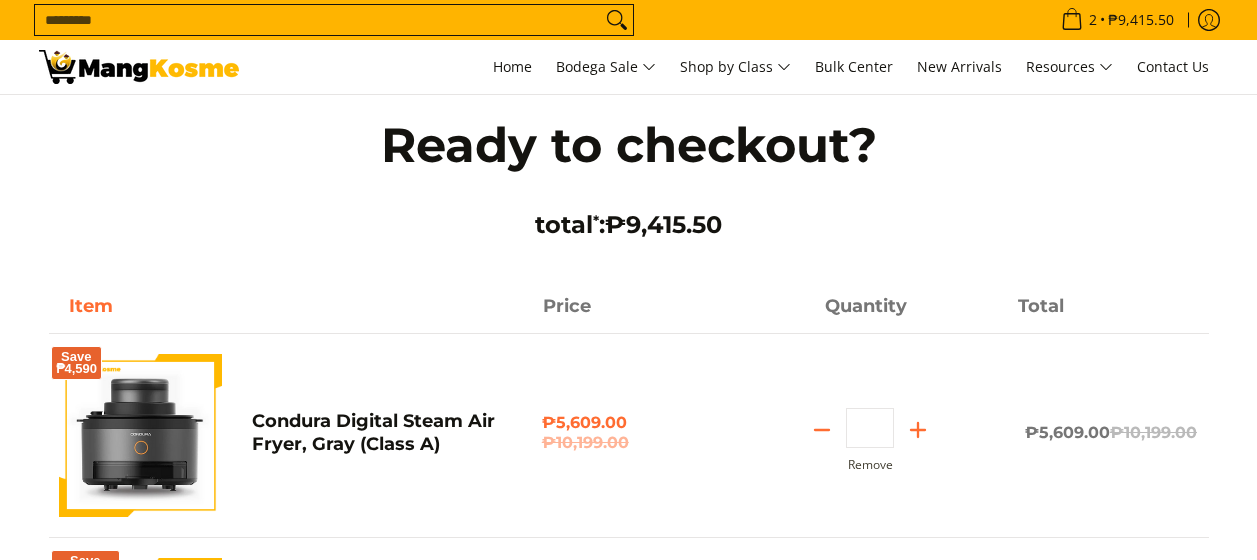 scroll, scrollTop: 0, scrollLeft: 0, axis: both 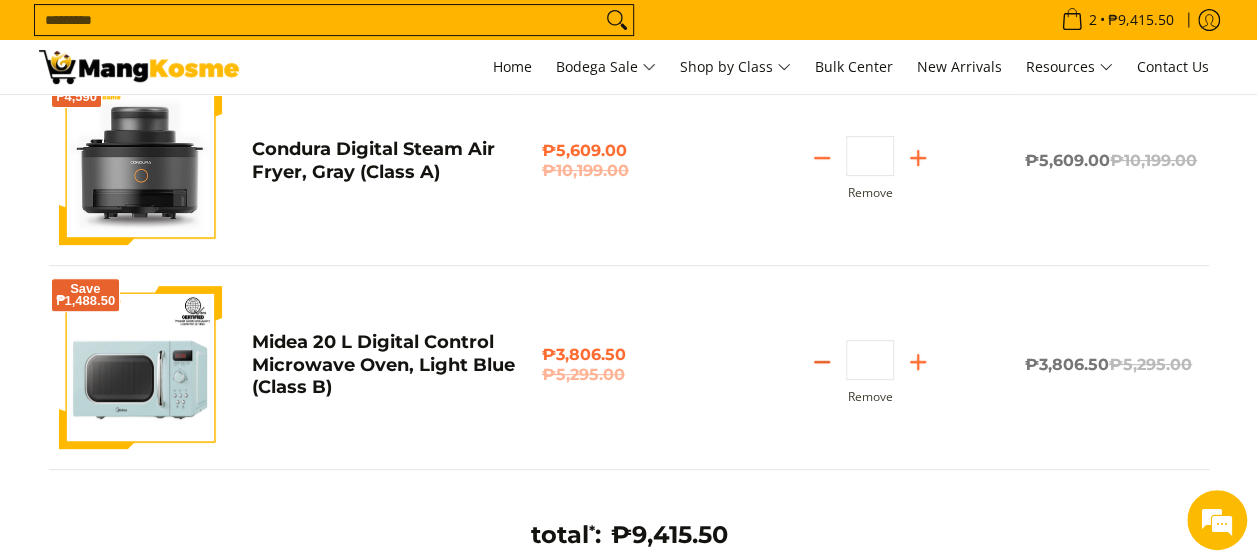 click 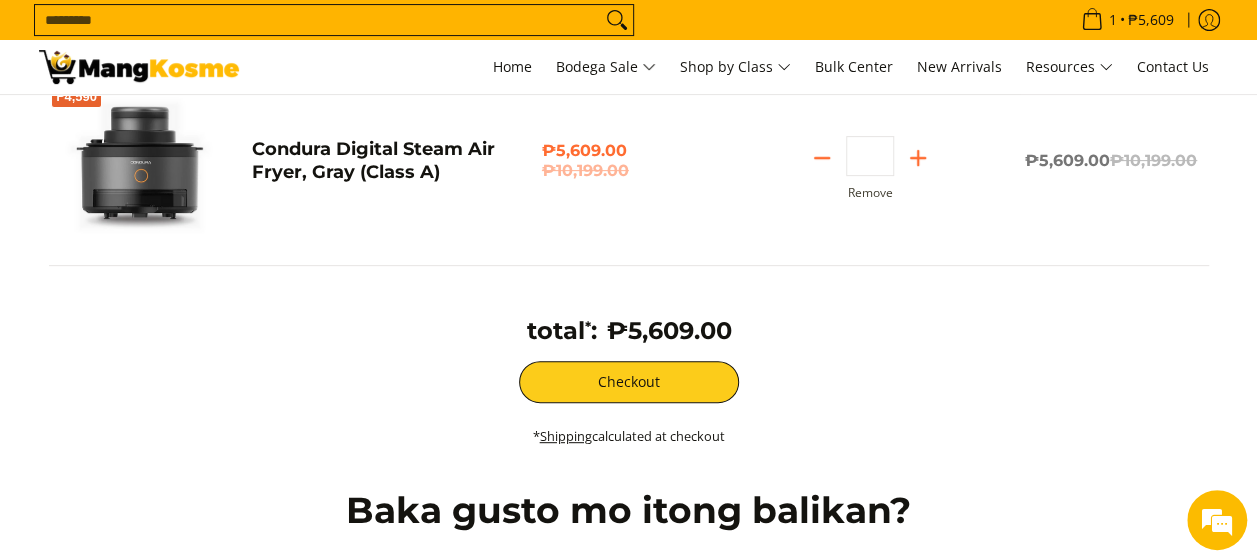 scroll, scrollTop: 68, scrollLeft: 0, axis: vertical 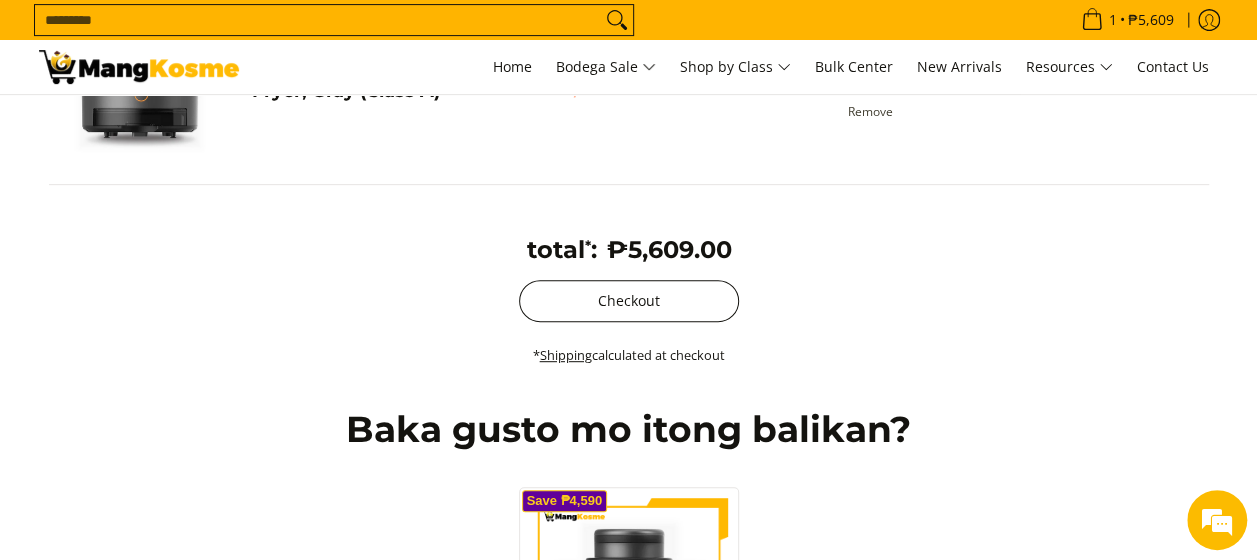 click on "Checkout" at bounding box center [629, 301] 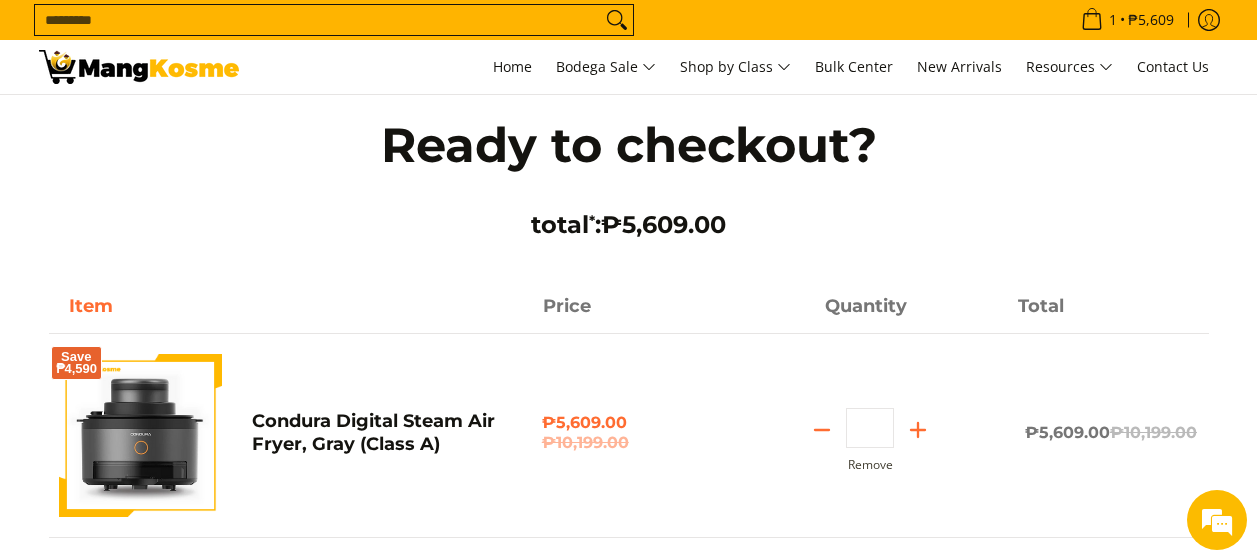 scroll, scrollTop: 164, scrollLeft: 0, axis: vertical 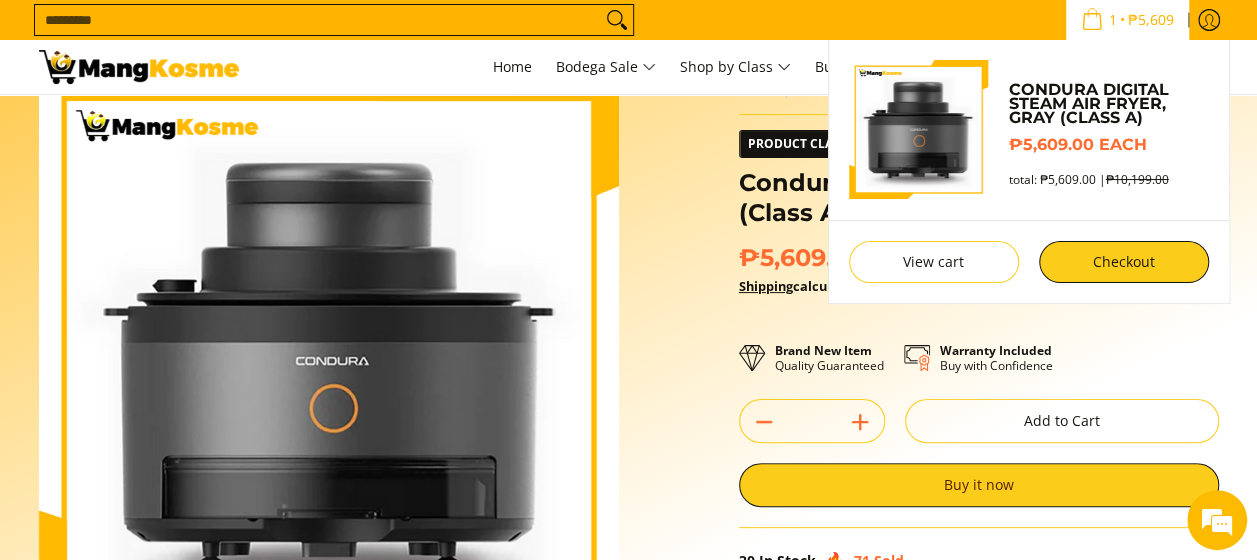 click on "1" at bounding box center [1113, 20] 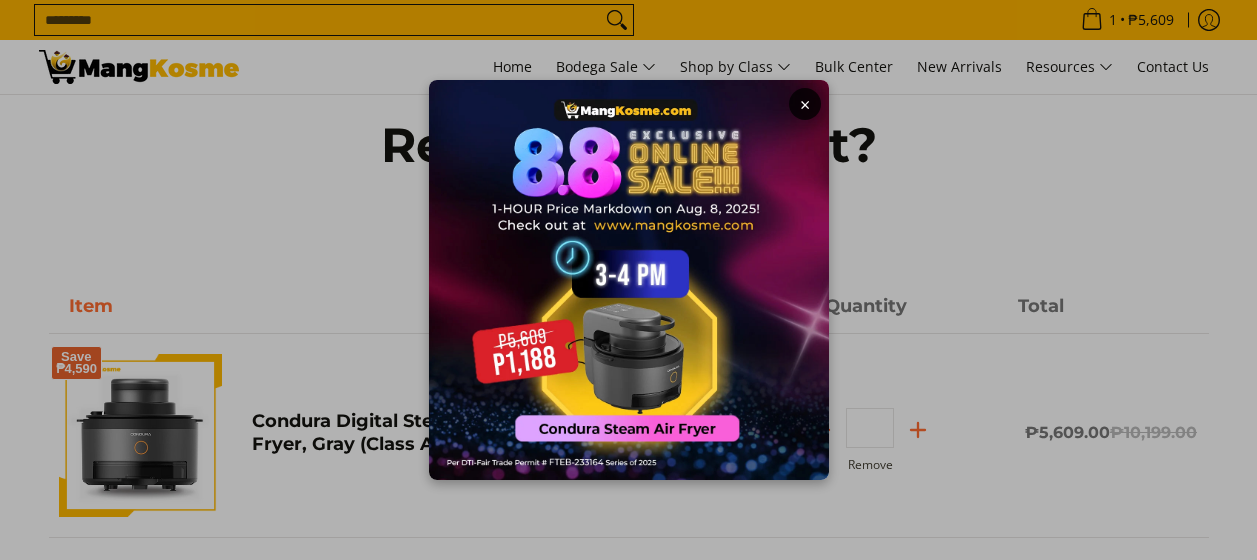scroll, scrollTop: 0, scrollLeft: 0, axis: both 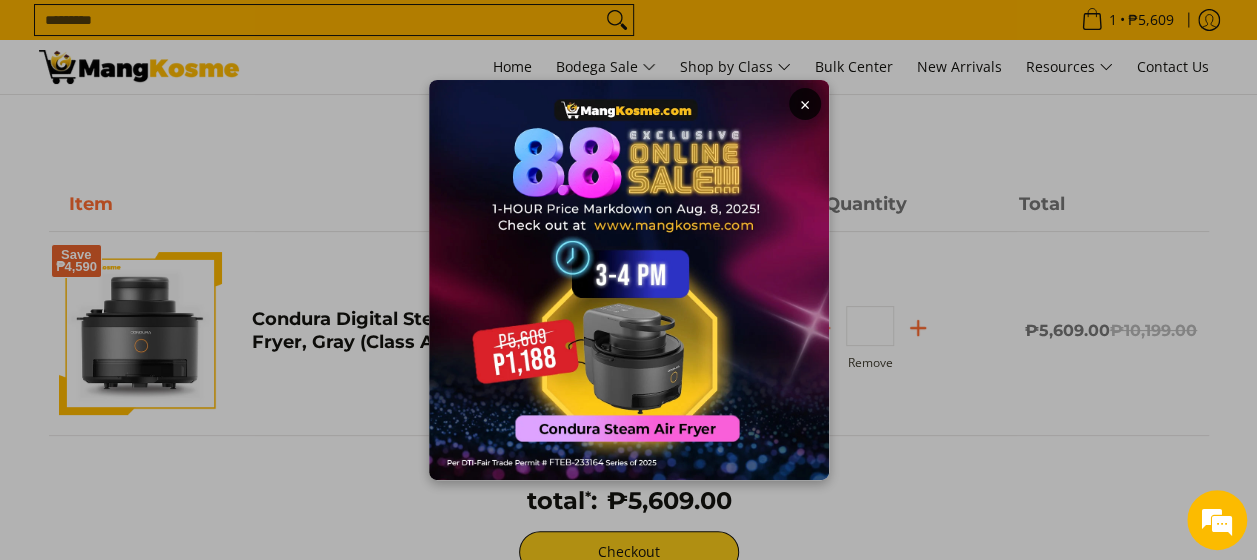 click on "×" at bounding box center [805, 104] 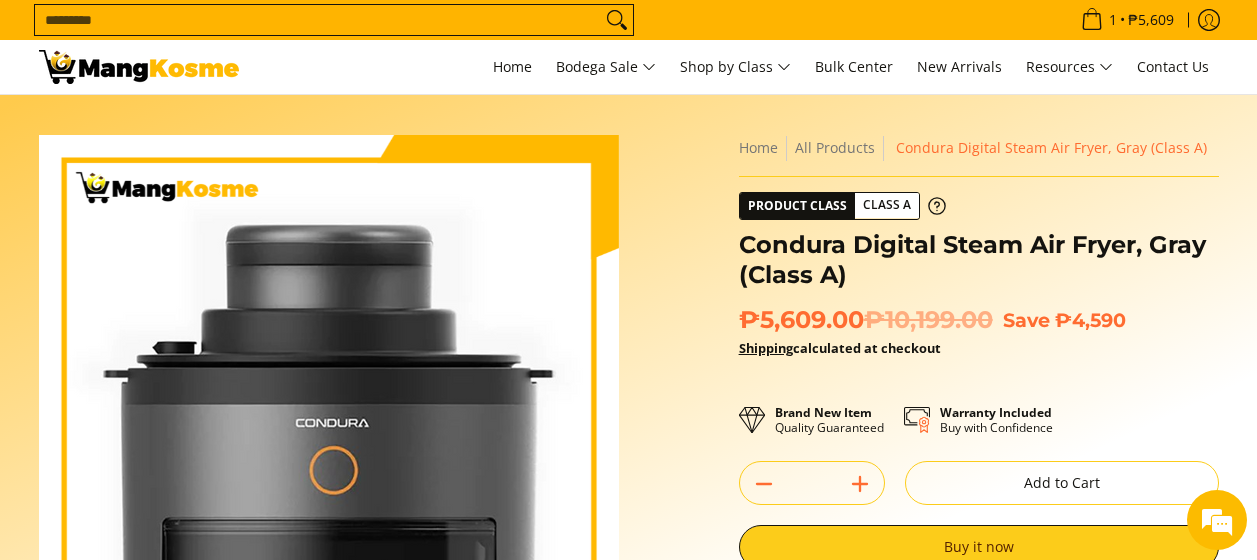 scroll, scrollTop: 0, scrollLeft: 0, axis: both 